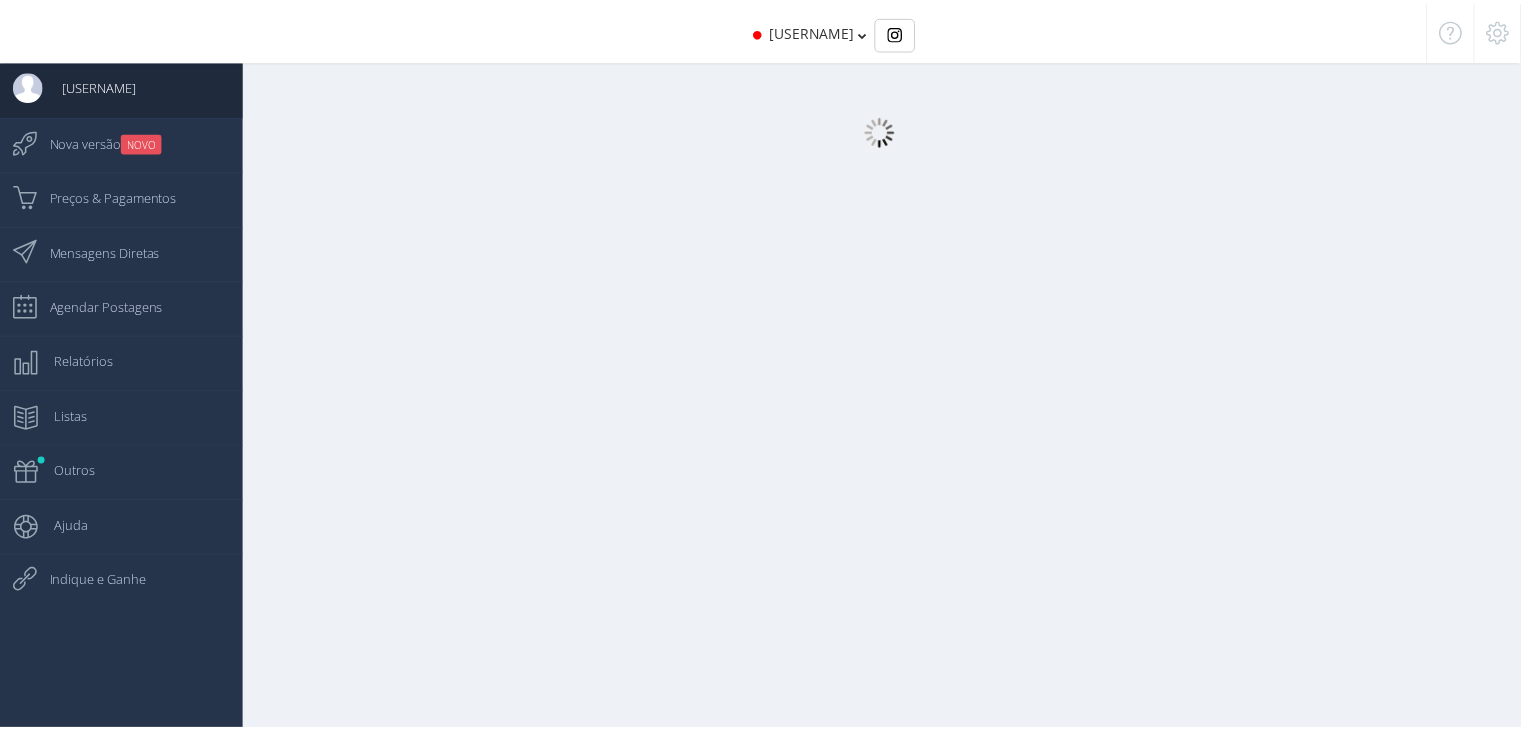 scroll, scrollTop: 0, scrollLeft: 0, axis: both 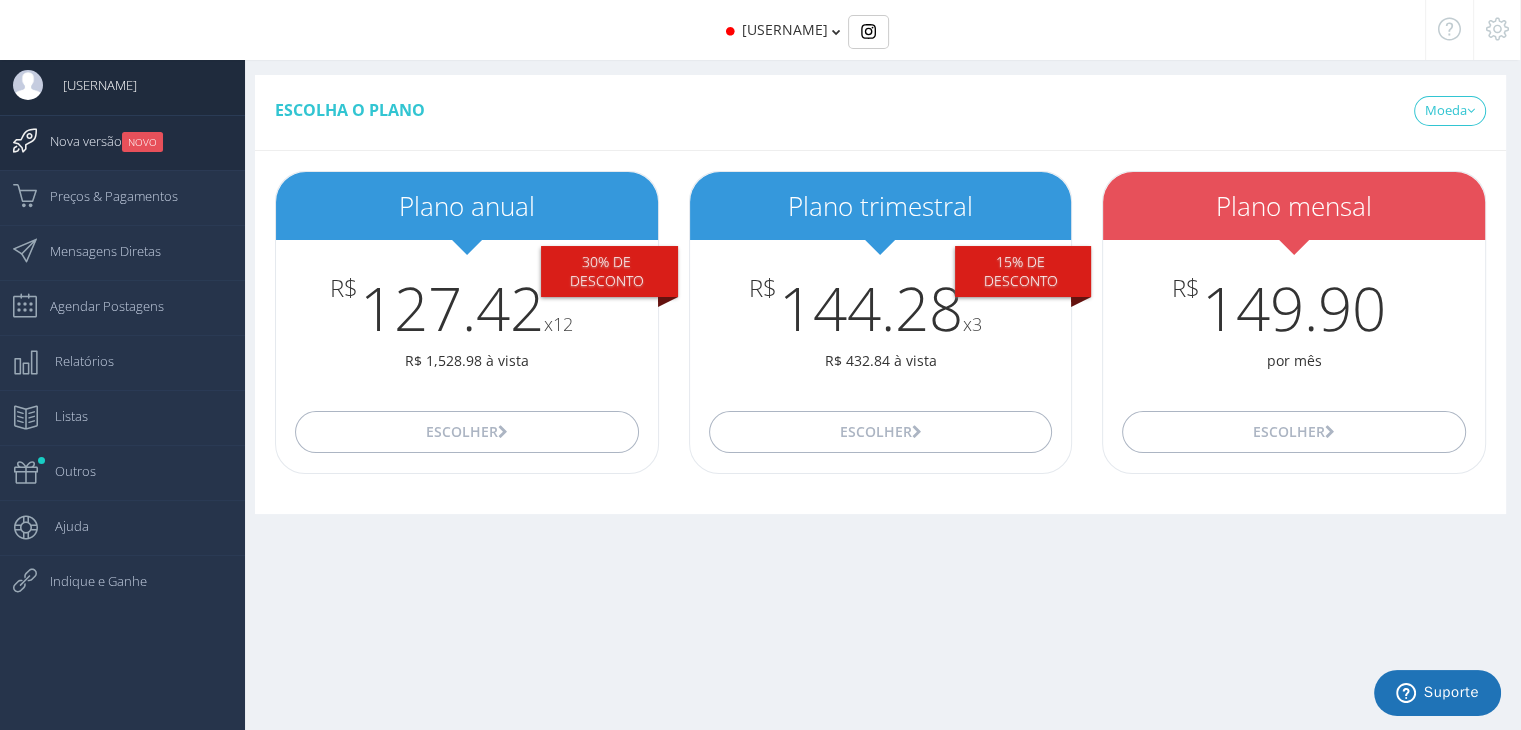 click on "Nova versão  NOVO" at bounding box center [96, 141] 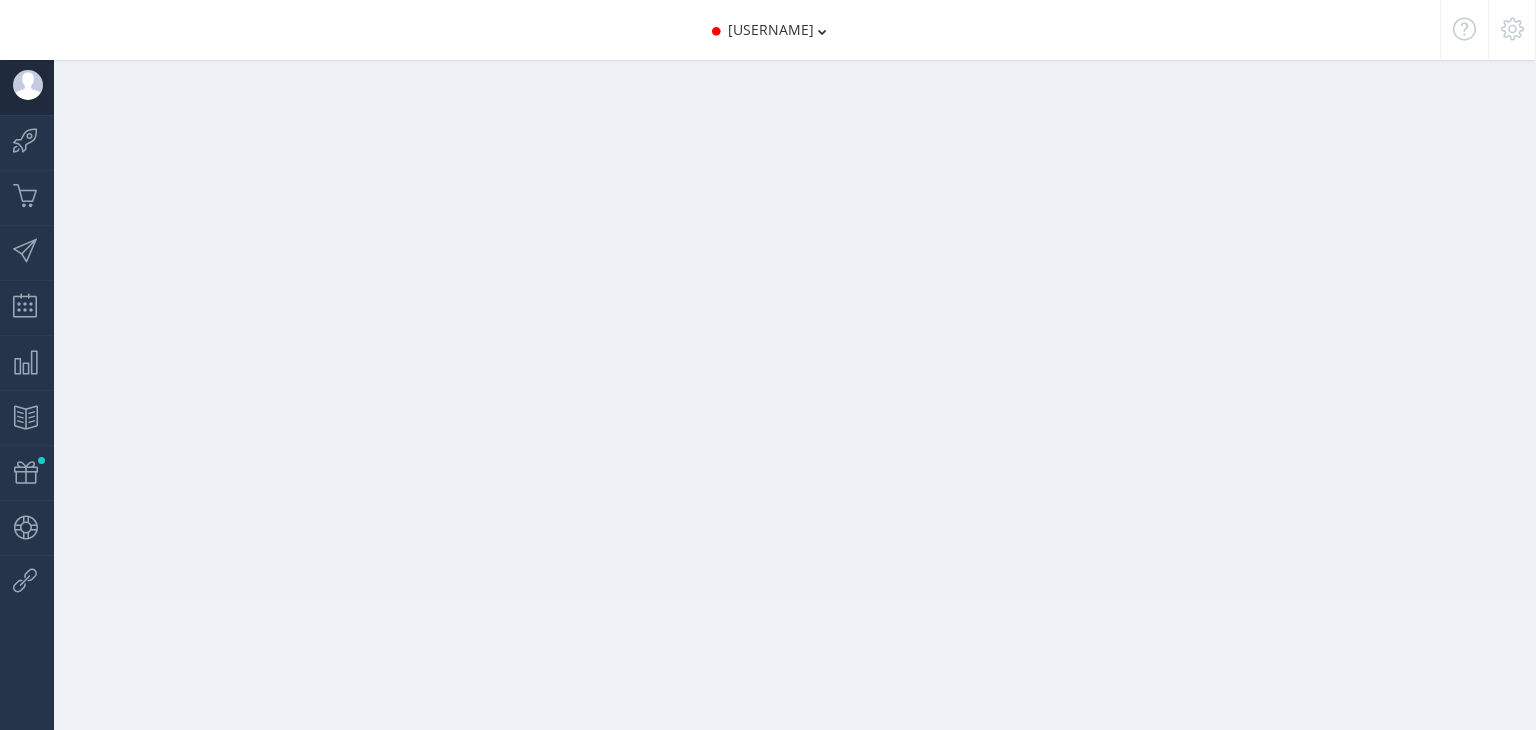 scroll, scrollTop: 0, scrollLeft: 0, axis: both 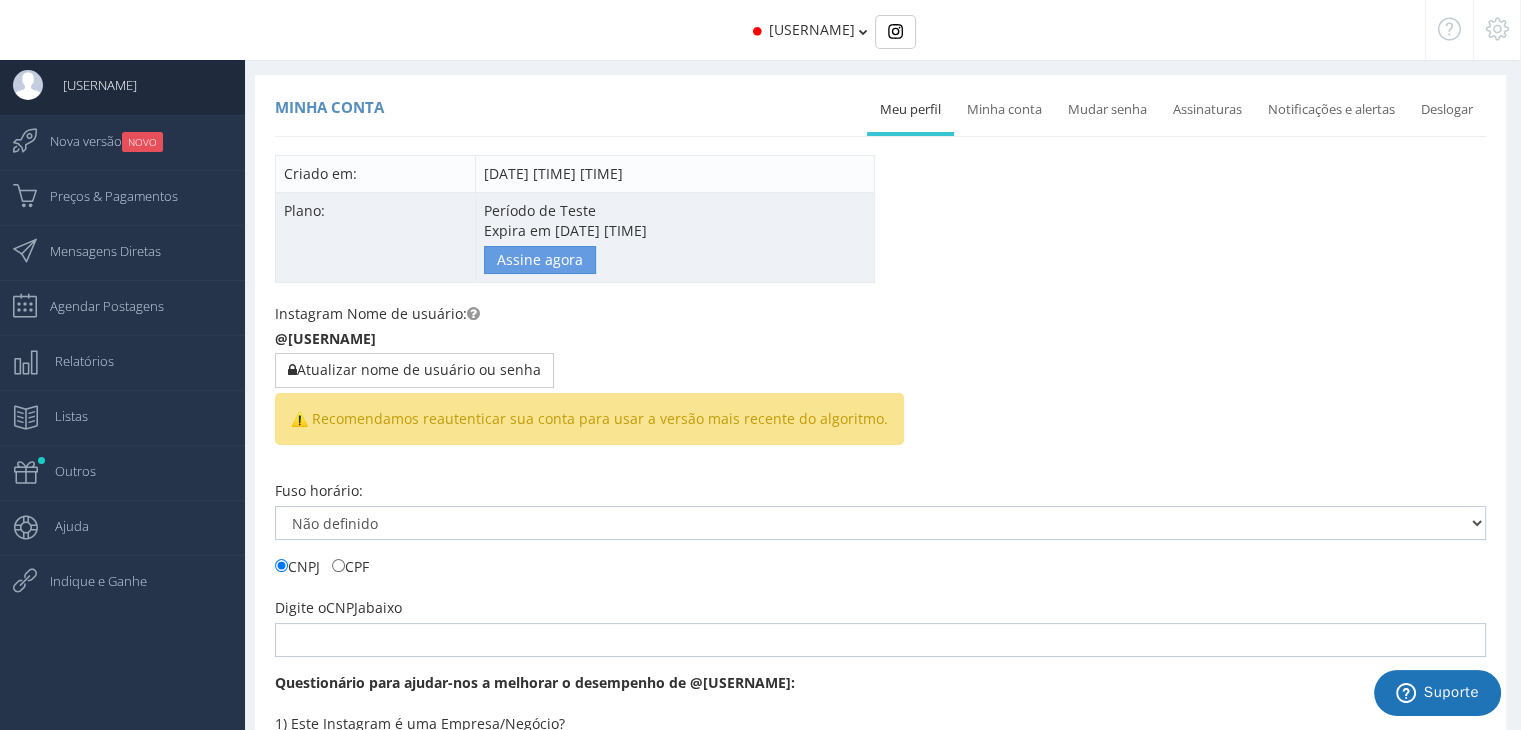 click on "Expira em  15/09/2020 19:50 Assine agora" at bounding box center [565, 243] 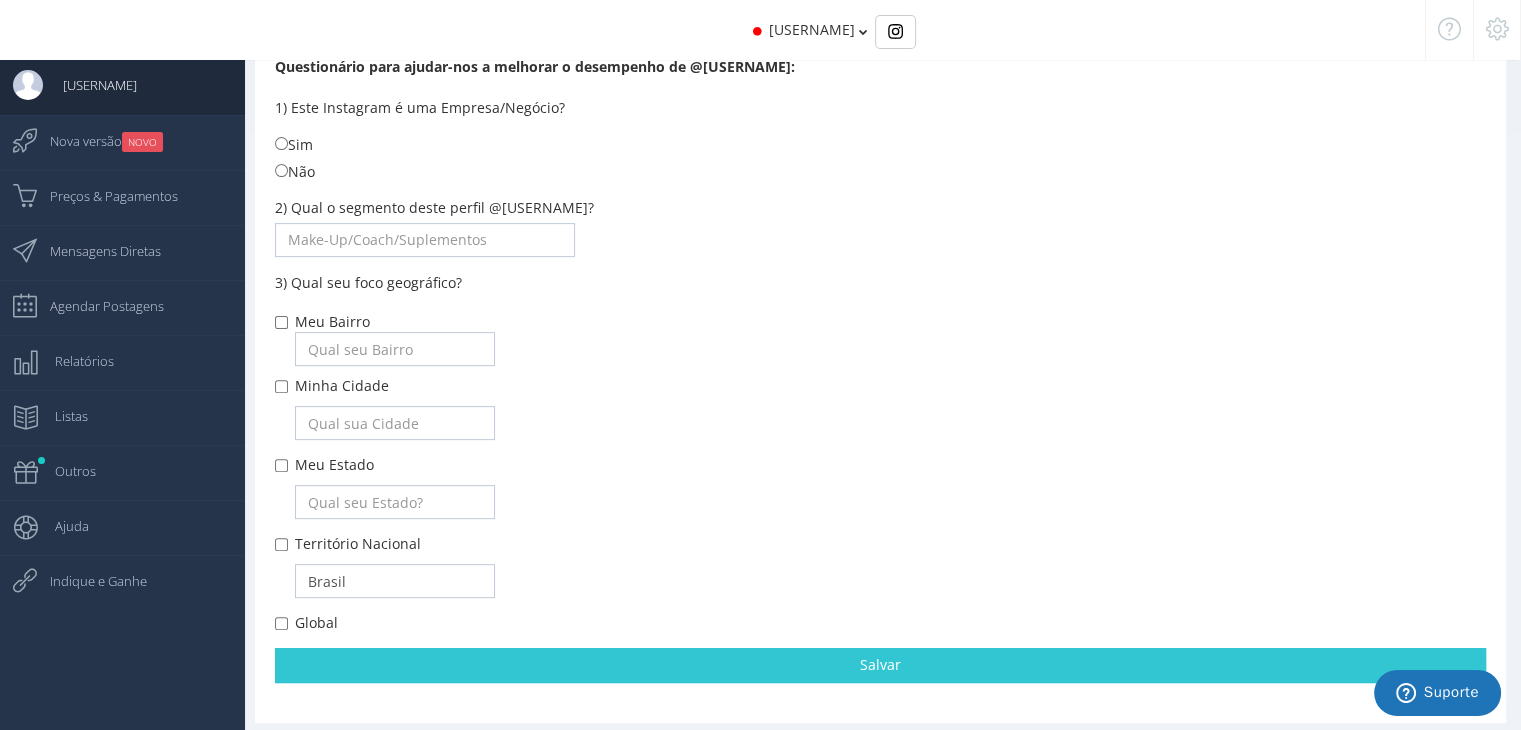 scroll, scrollTop: 631, scrollLeft: 0, axis: vertical 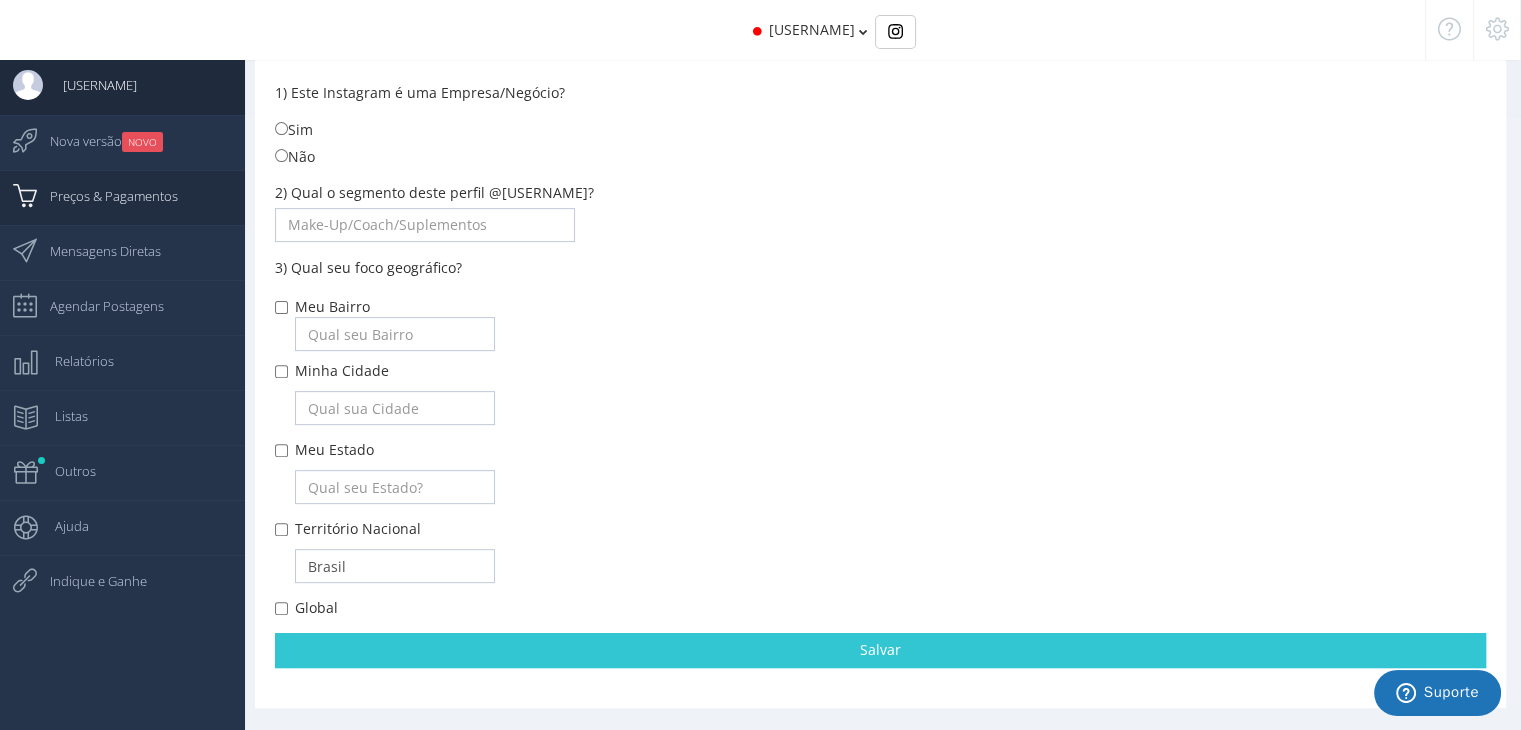 click on "Preços & Pagamentos" at bounding box center (0, 0) 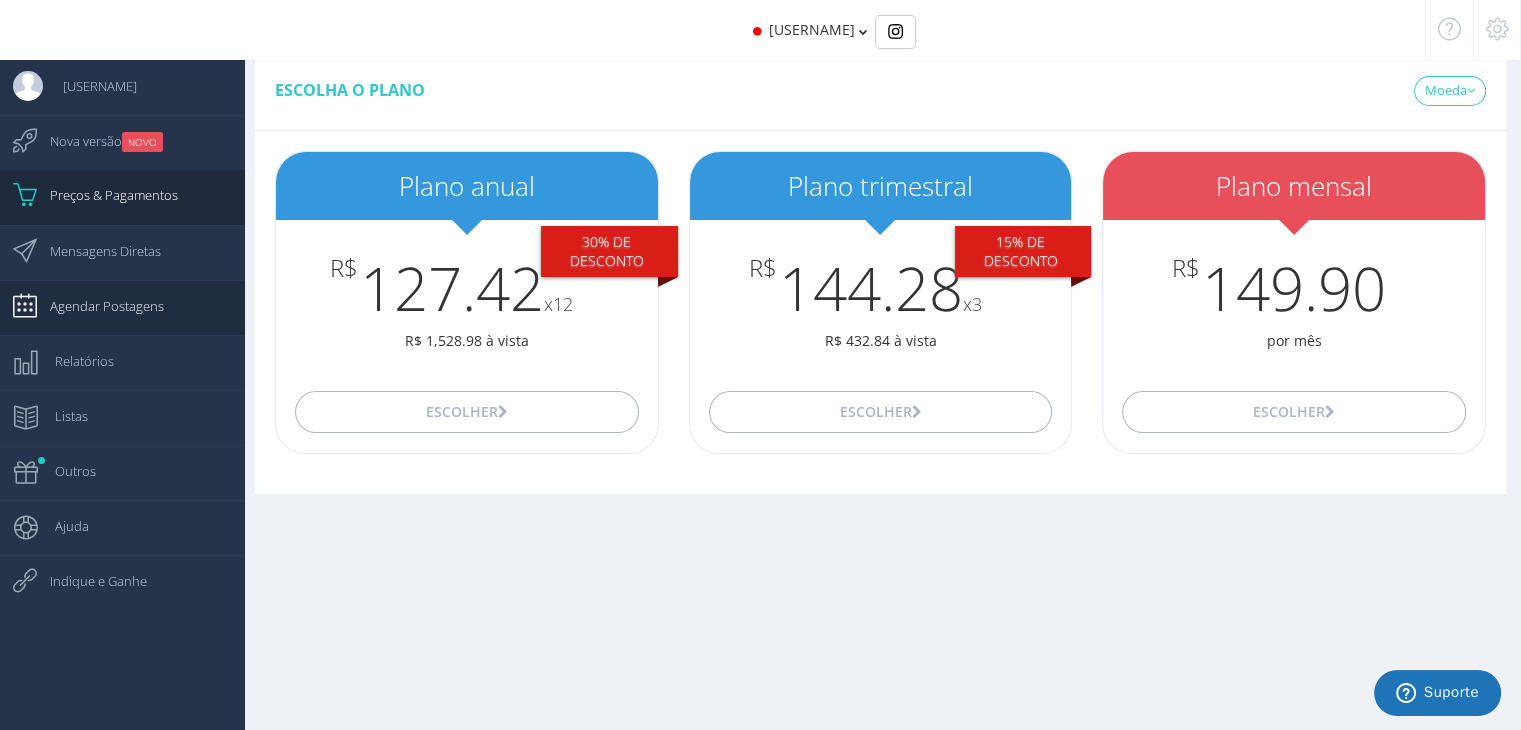 click on "Agendar Postagens" at bounding box center [97, 306] 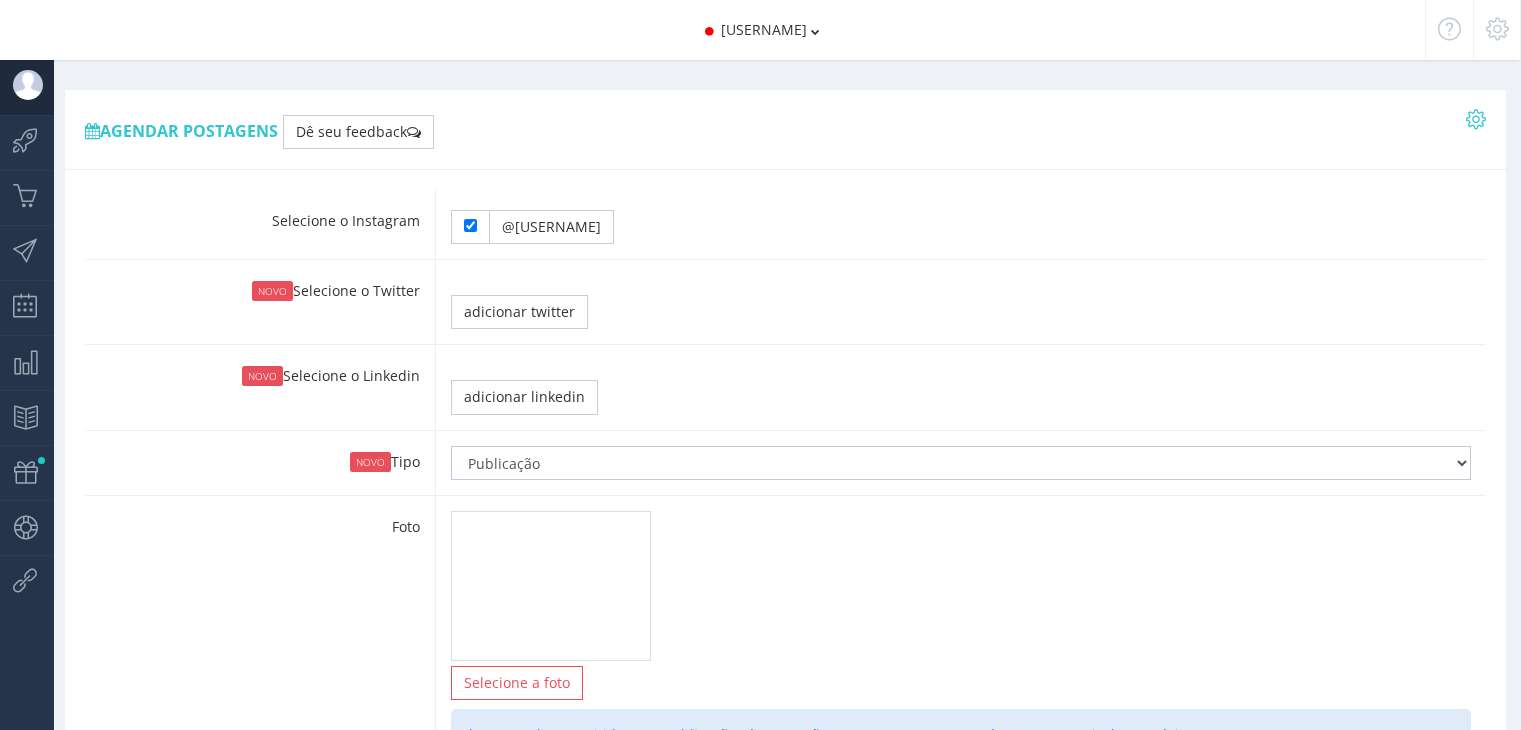 scroll, scrollTop: 0, scrollLeft: 0, axis: both 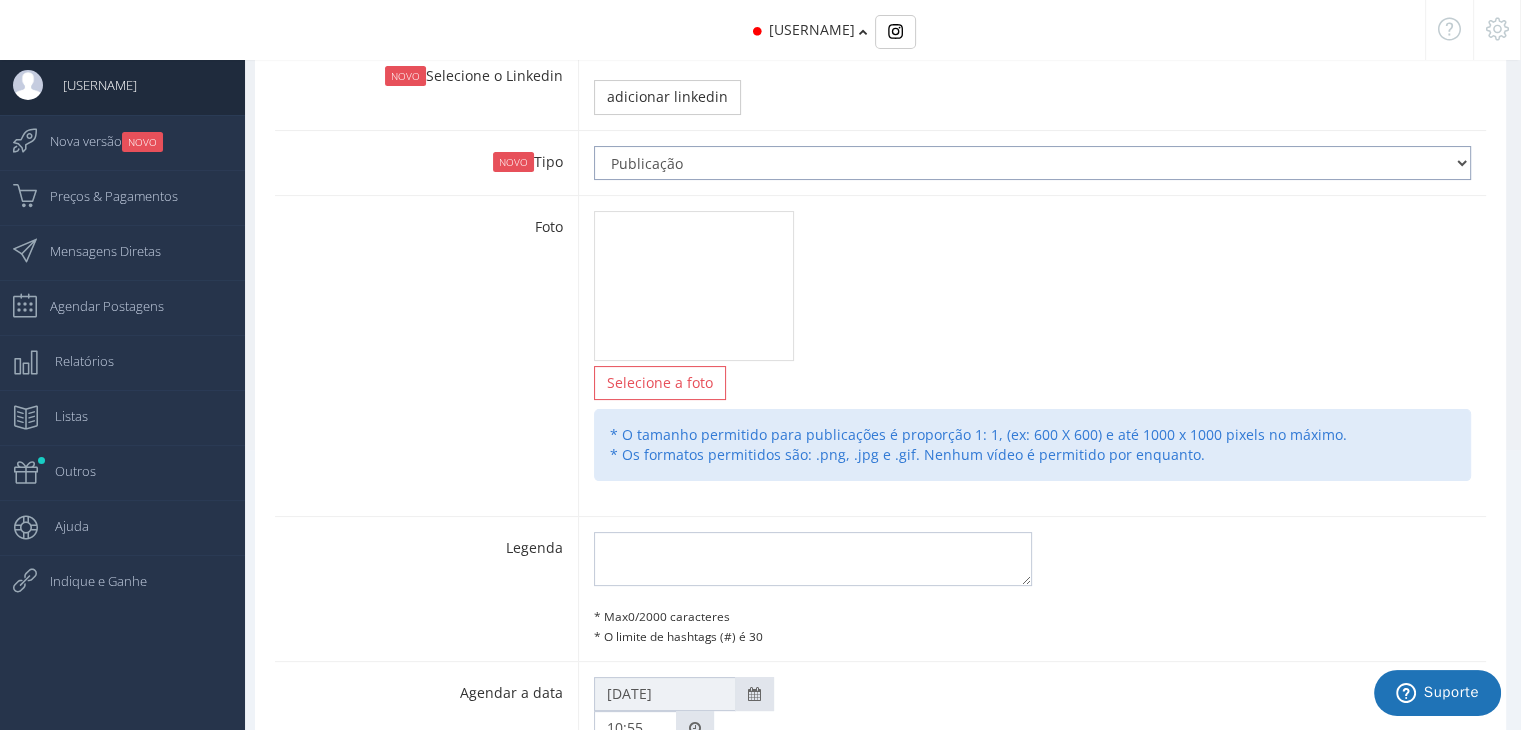 click on "Publicação
Story" at bounding box center [1032, 163] 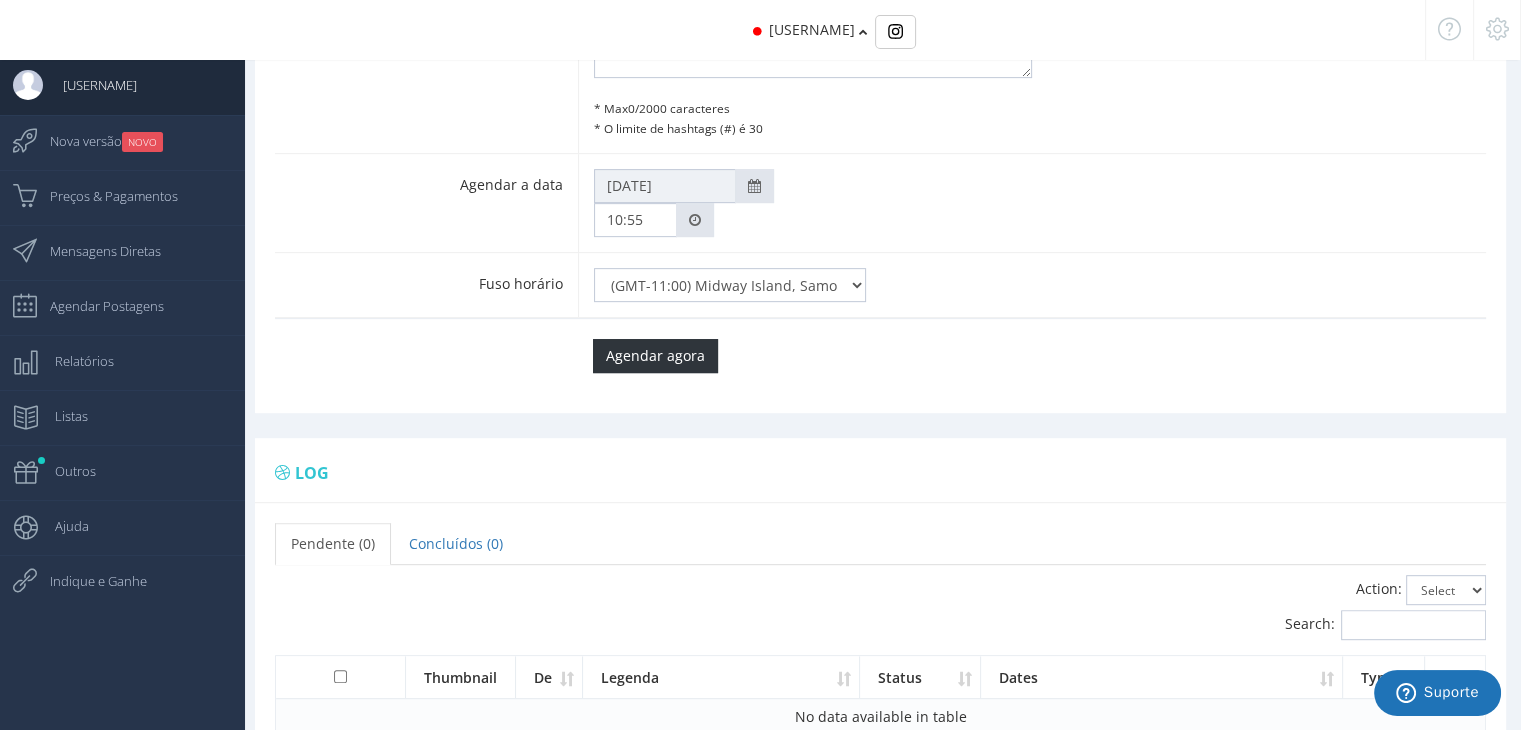 scroll, scrollTop: 894, scrollLeft: 0, axis: vertical 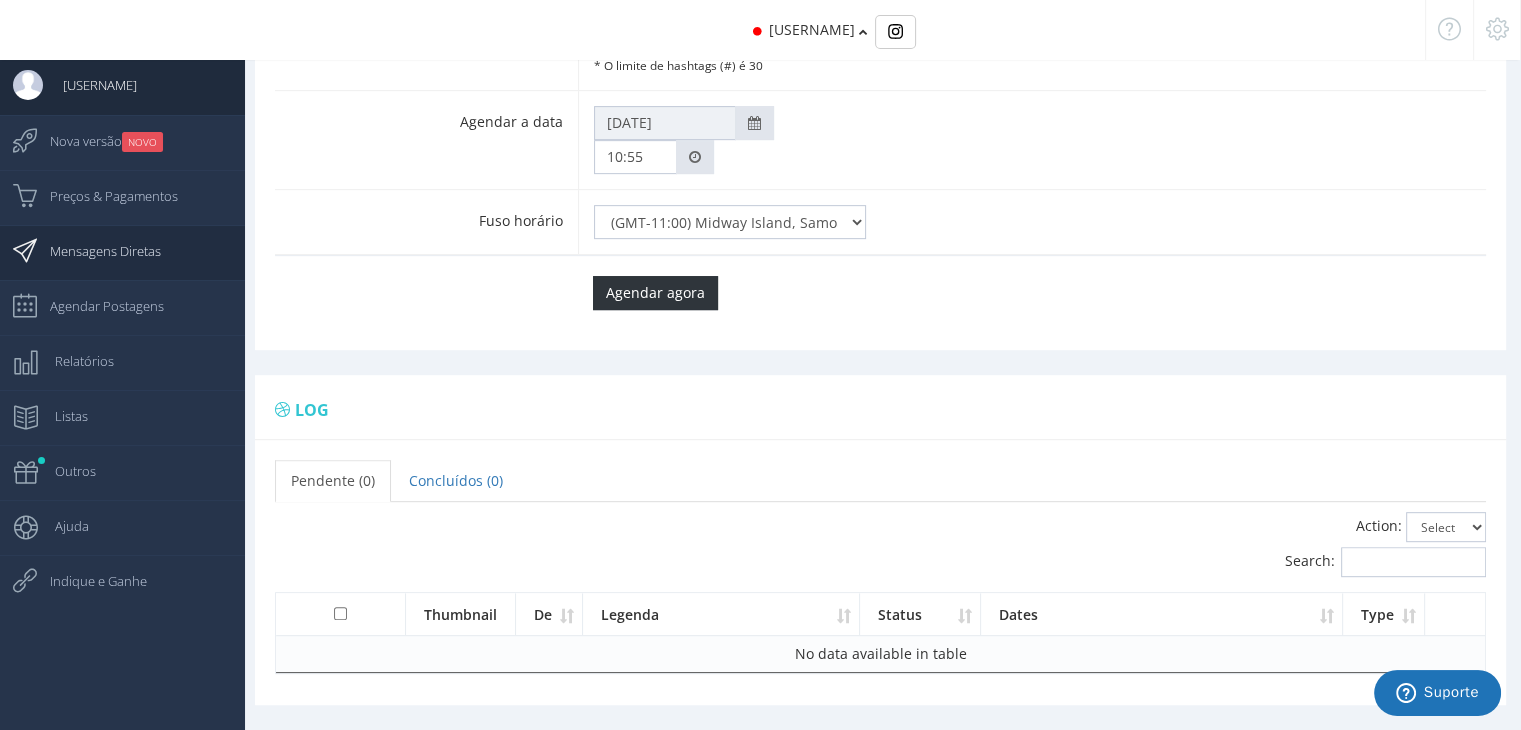 click on "Mensagens Diretas" at bounding box center [0, 0] 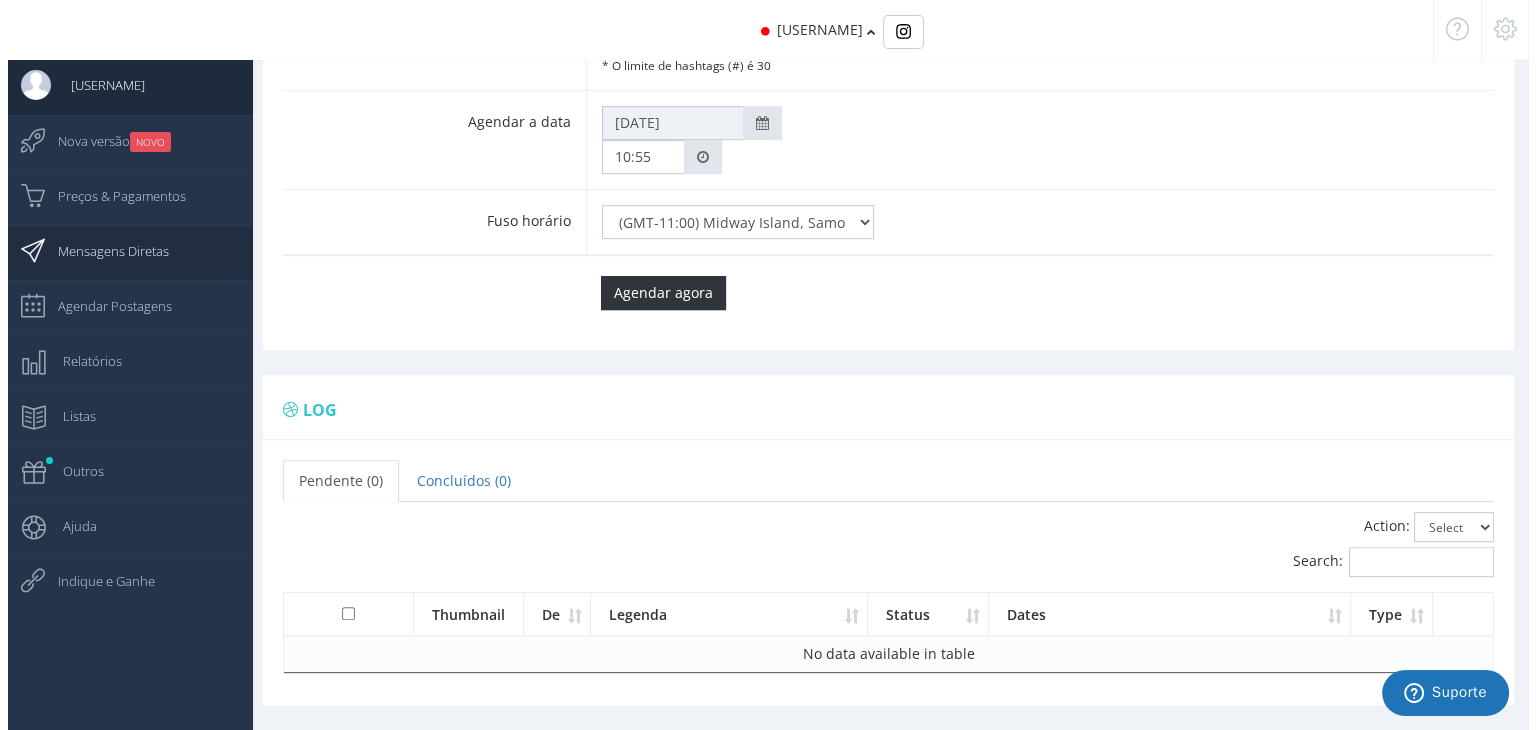 scroll, scrollTop: 80, scrollLeft: 0, axis: vertical 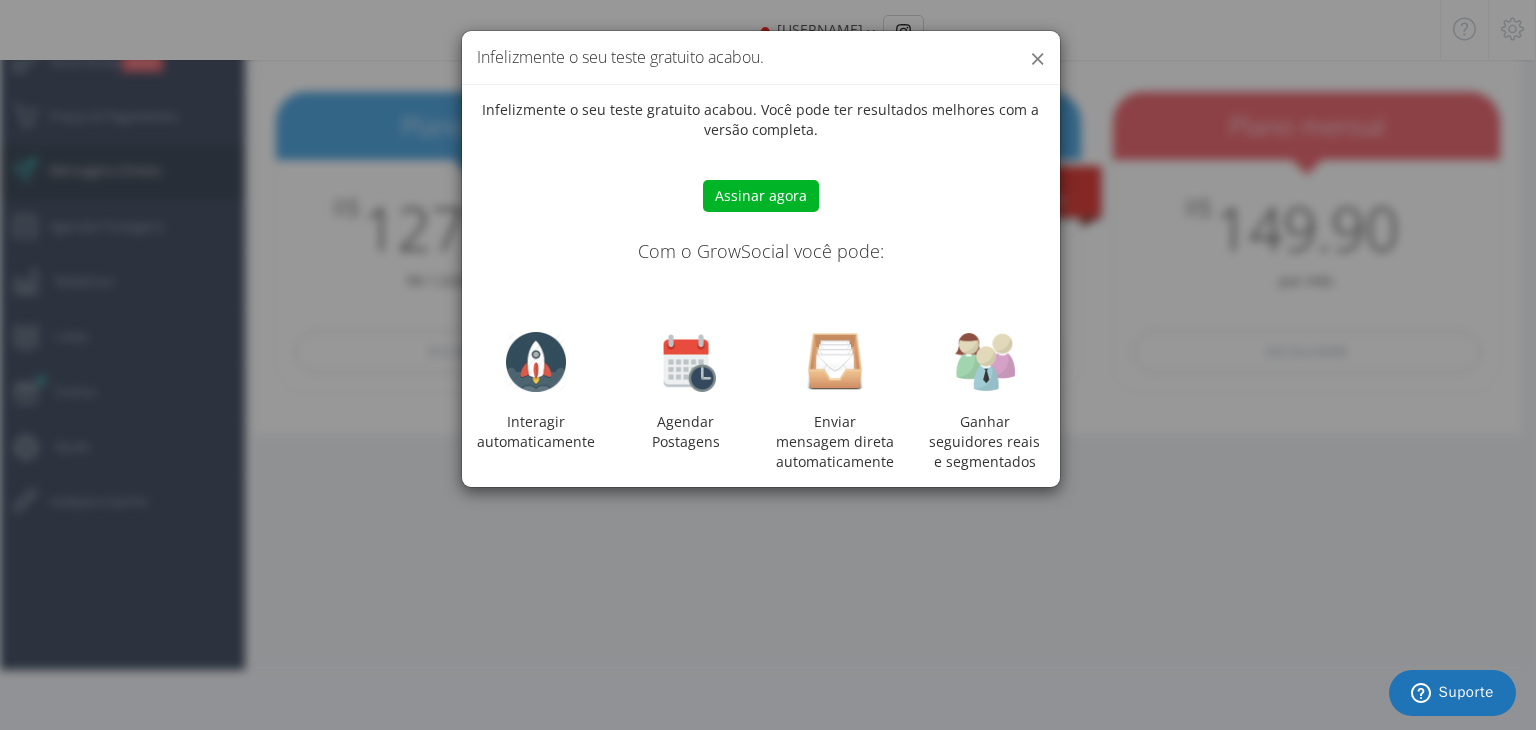 click on "×" at bounding box center (1037, 58) 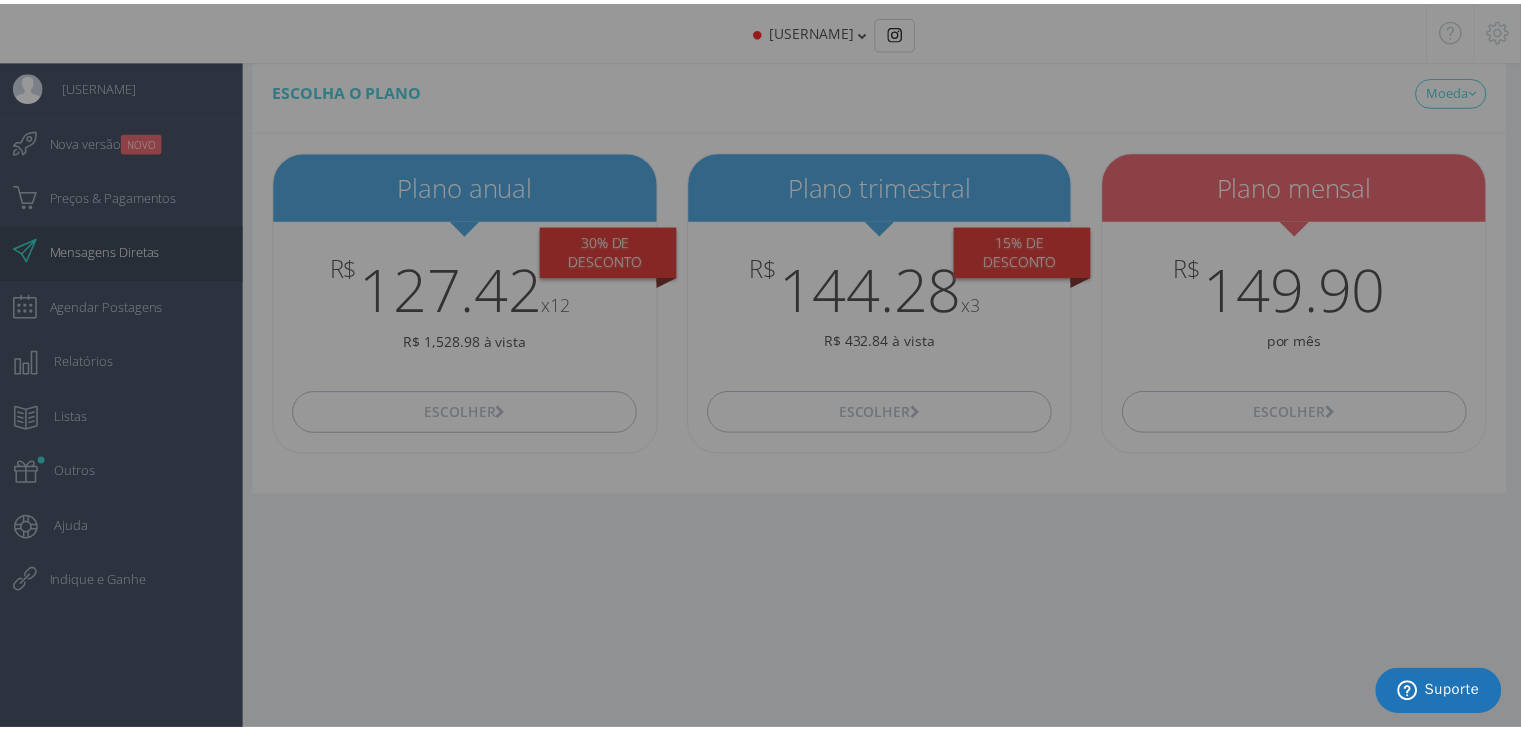 scroll, scrollTop: 20, scrollLeft: 0, axis: vertical 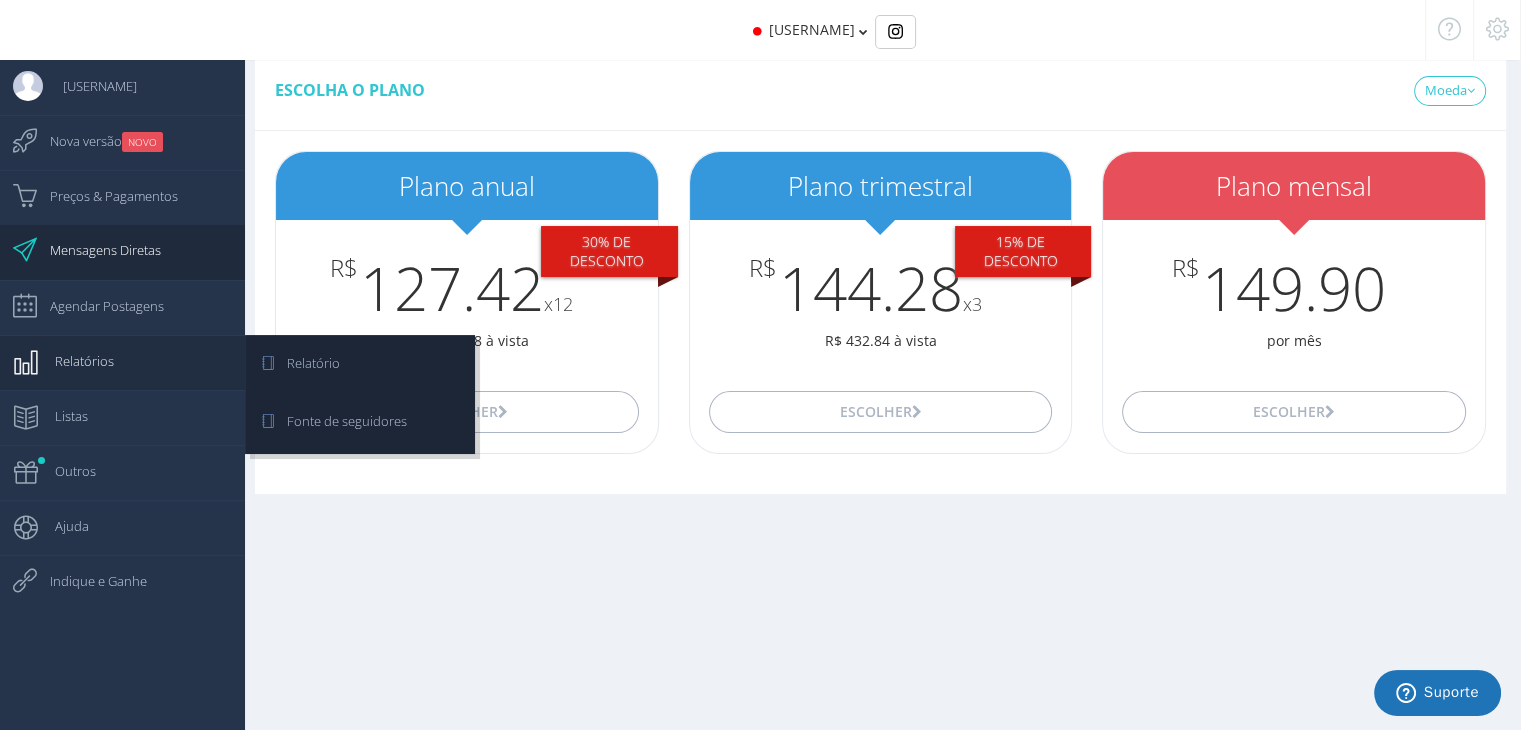 click on "Relatórios" at bounding box center (74, 361) 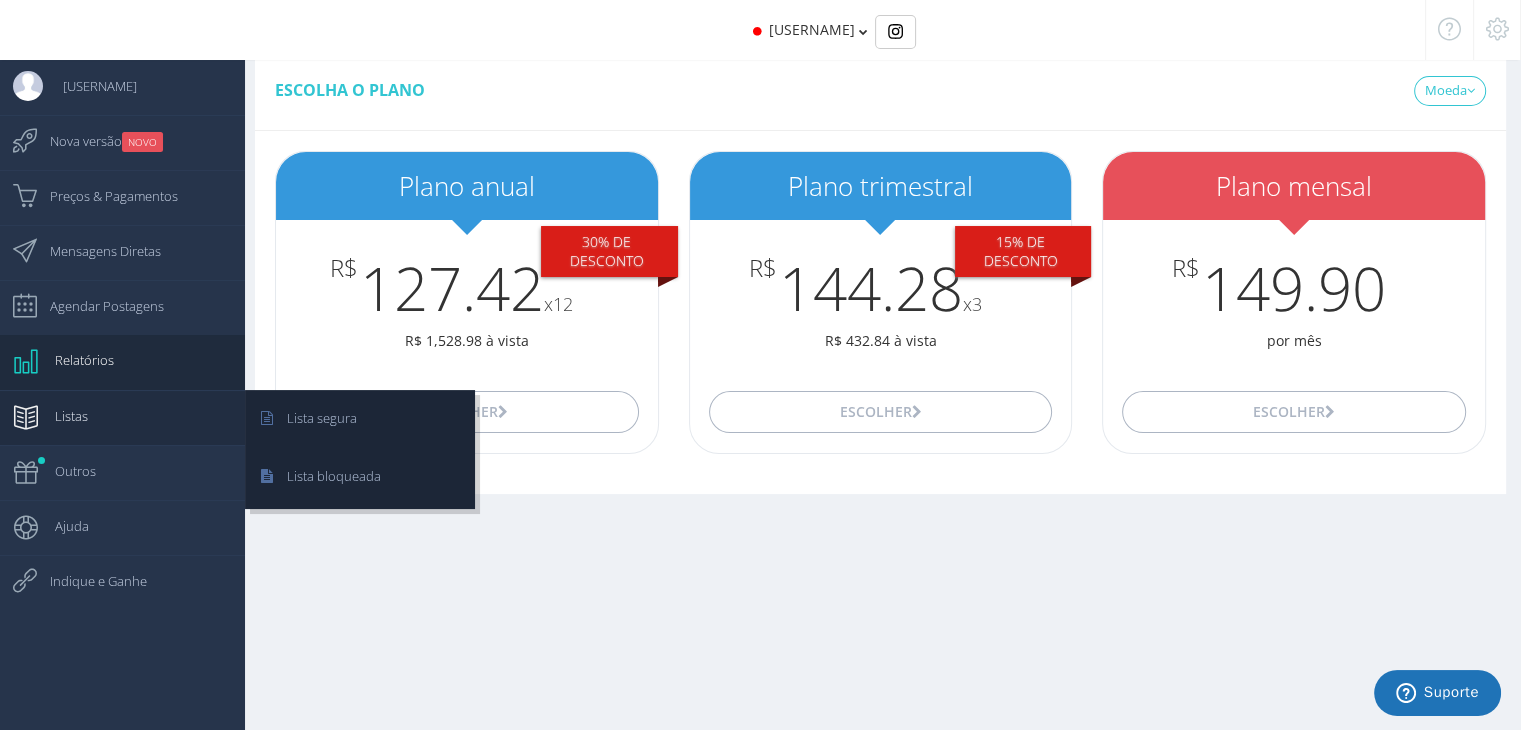 click on "Listas" at bounding box center [74, 360] 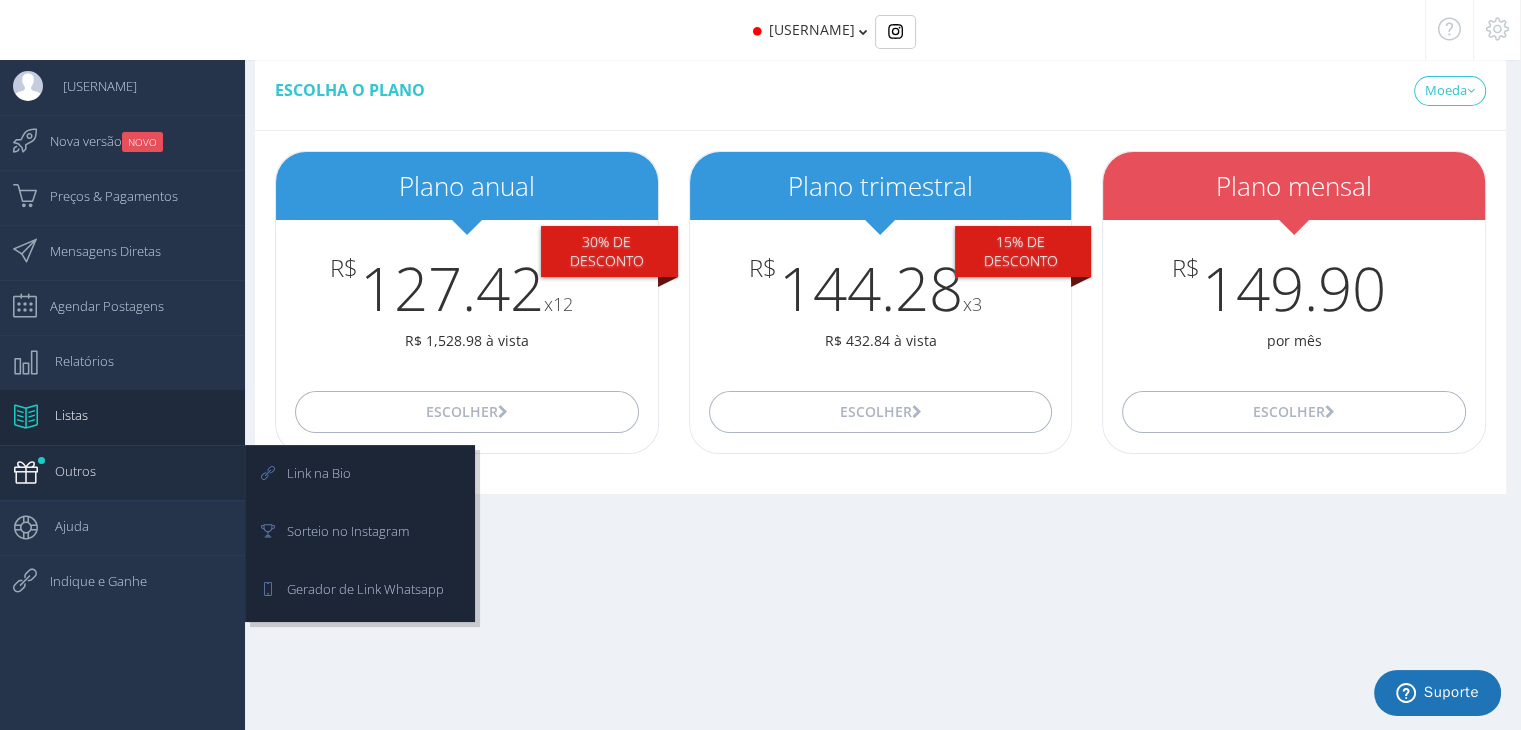 click on "Outros" at bounding box center (65, 471) 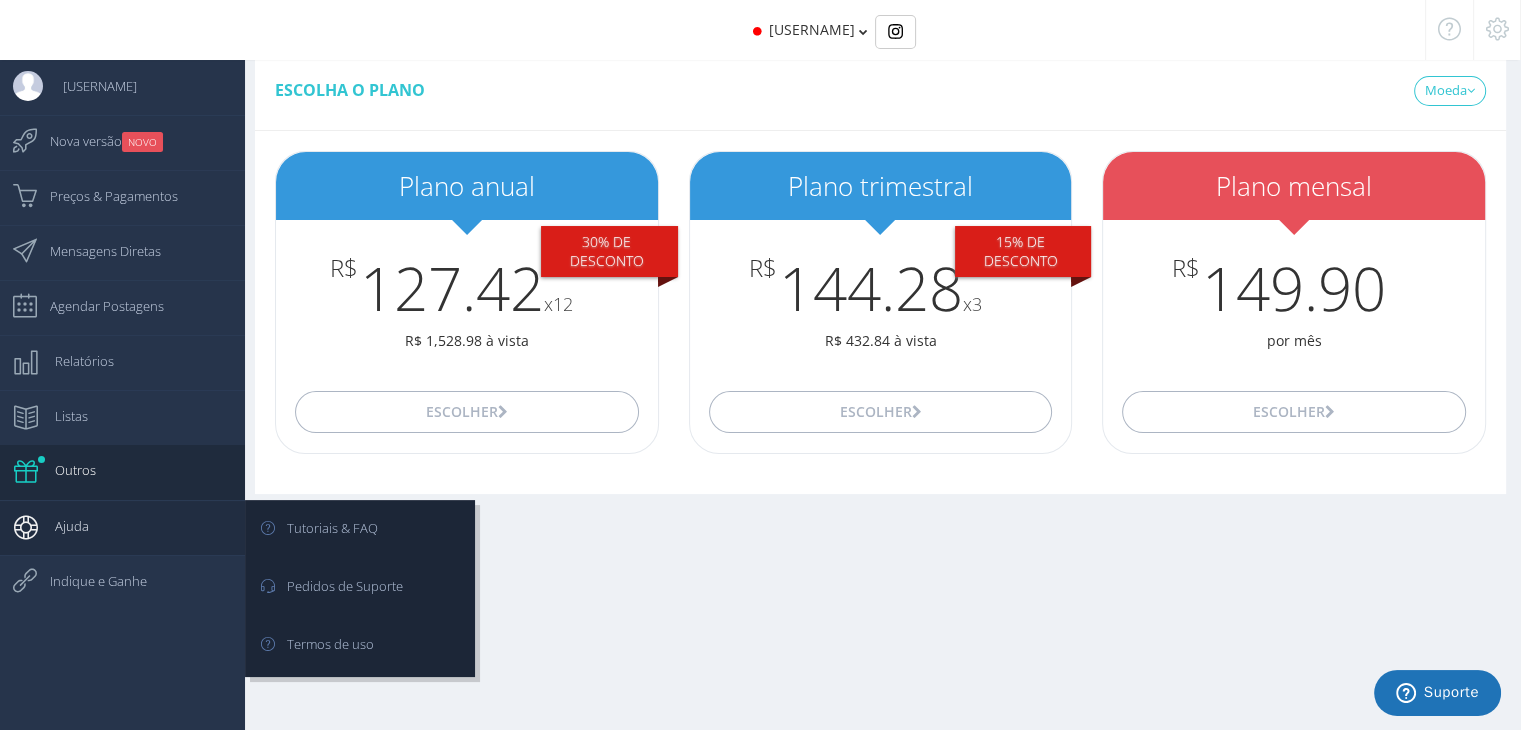 click on "Ajuda" at bounding box center (122, 87) 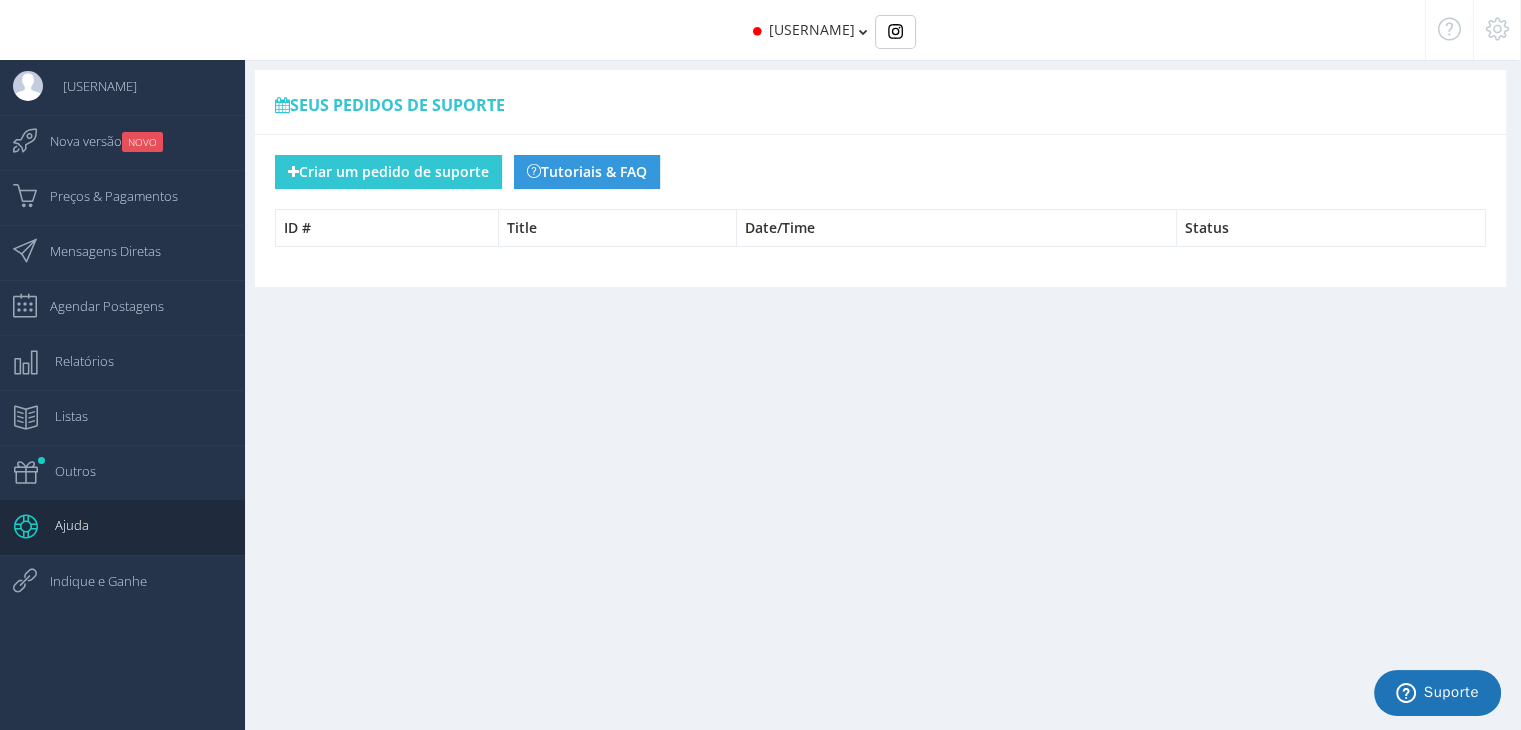 click on "Seus pedidos de suporte
ID #   Title   Date/Time   Status" at bounding box center [870, 355] 